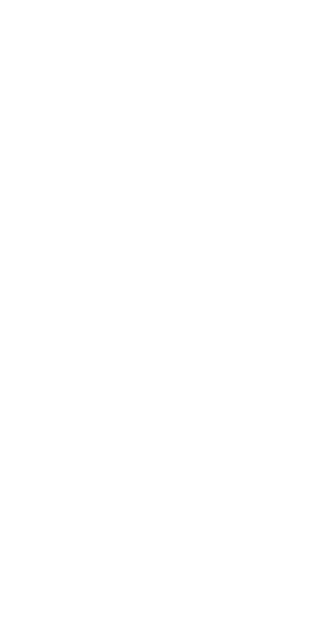 scroll, scrollTop: 0, scrollLeft: 0, axis: both 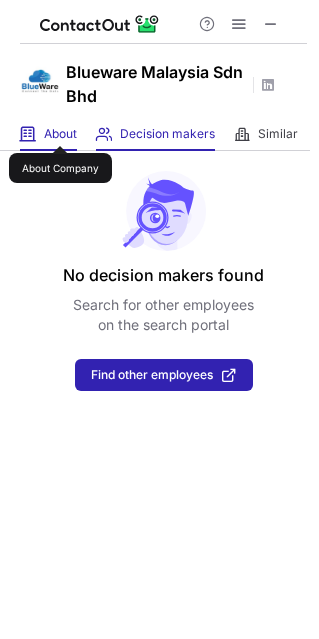 click on "About" at bounding box center [60, 134] 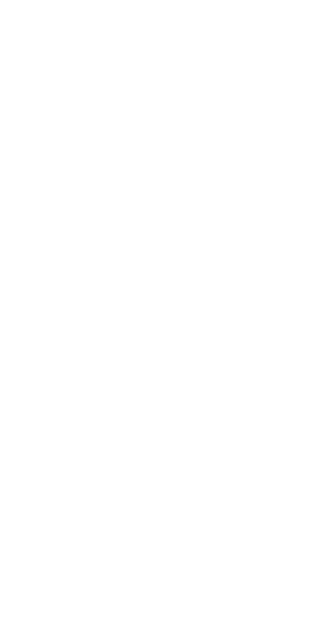 scroll, scrollTop: 0, scrollLeft: 0, axis: both 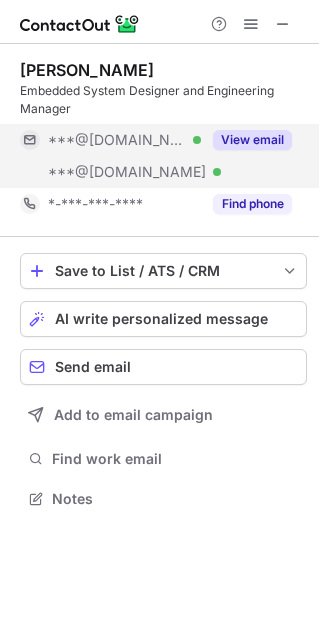 click on "View email" at bounding box center (252, 140) 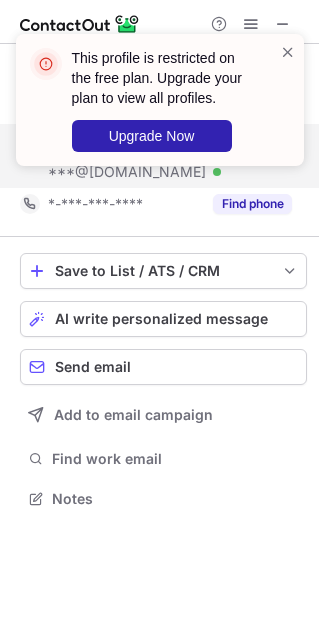 click on "This profile is restricted on the free plan. Upgrade your plan to view all profiles. Upgrade Now" at bounding box center [160, 100] 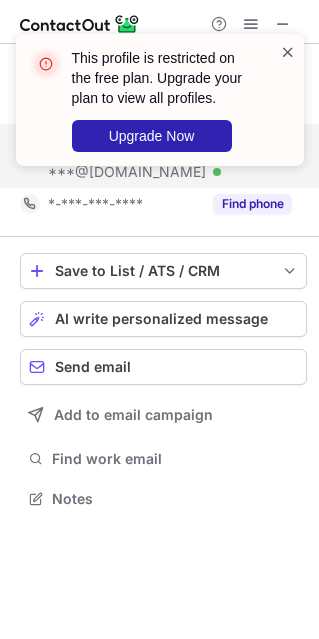 click at bounding box center (288, 52) 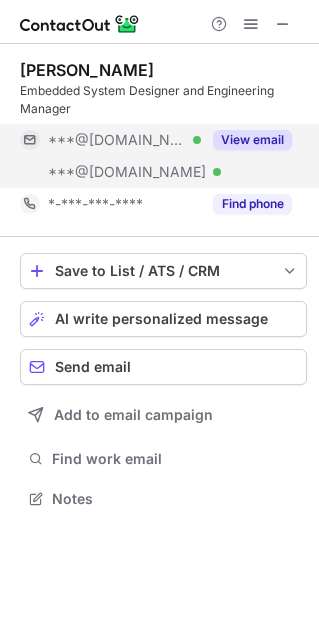 click on "This profile is restricted on the free plan. Upgrade your plan to view all profiles. Upgrade Now" at bounding box center (160, 108) 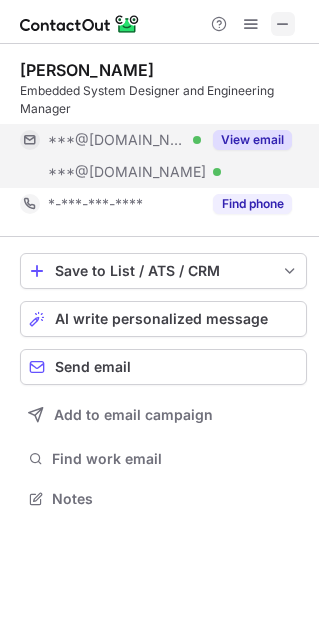 click at bounding box center [283, 24] 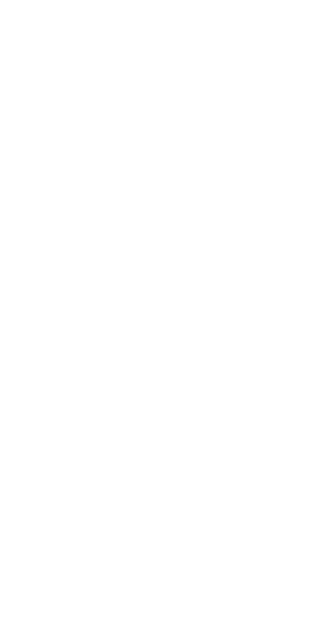 scroll, scrollTop: 0, scrollLeft: 0, axis: both 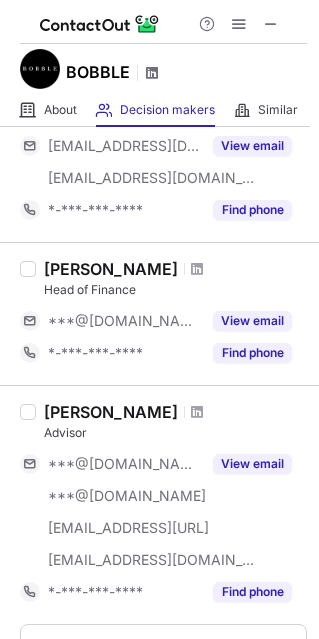 click at bounding box center [152, 73] 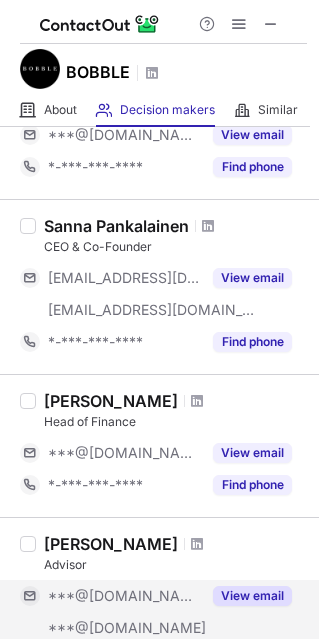 scroll, scrollTop: 1287, scrollLeft: 0, axis: vertical 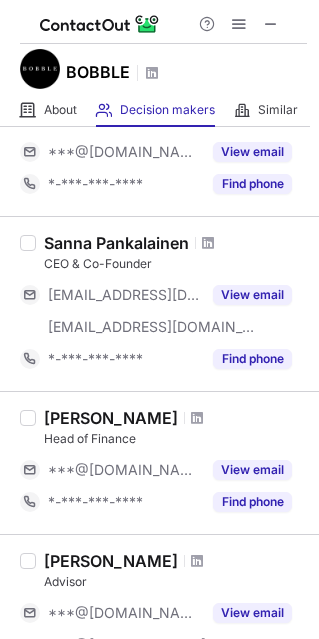 click at bounding box center (208, 243) 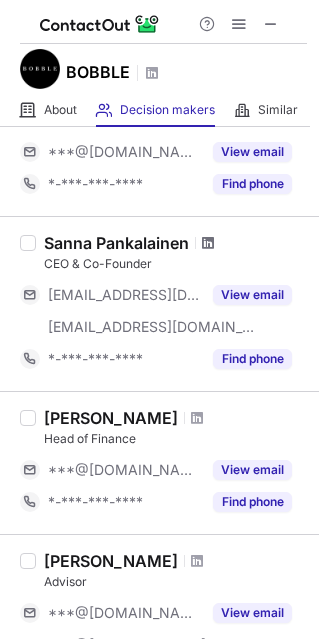 click at bounding box center (208, 243) 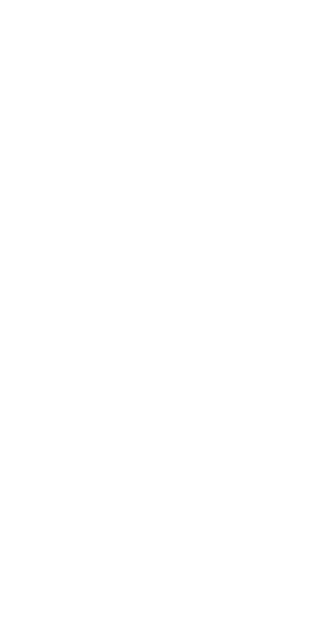 scroll, scrollTop: 0, scrollLeft: 0, axis: both 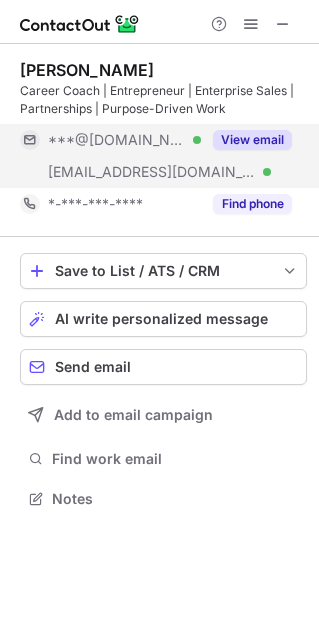 click on "View email" at bounding box center (252, 140) 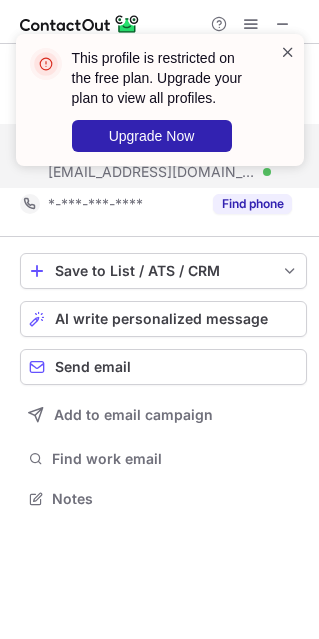 click at bounding box center [288, 52] 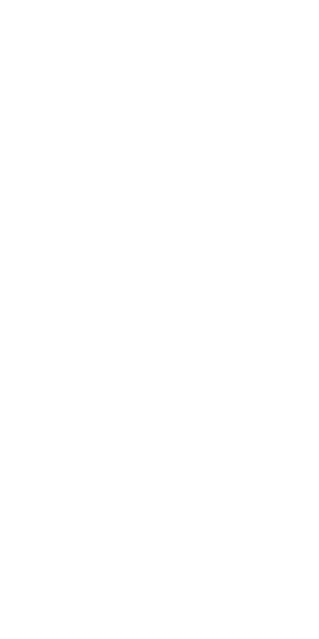 scroll, scrollTop: 0, scrollLeft: 0, axis: both 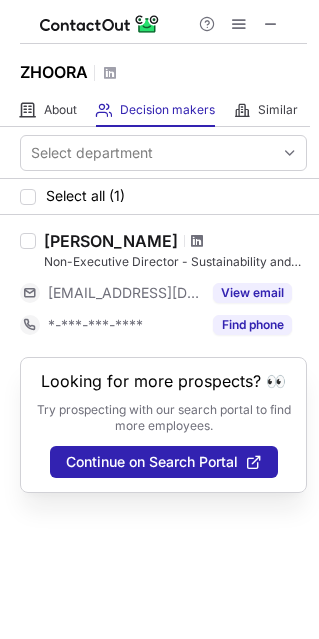 click at bounding box center (197, 241) 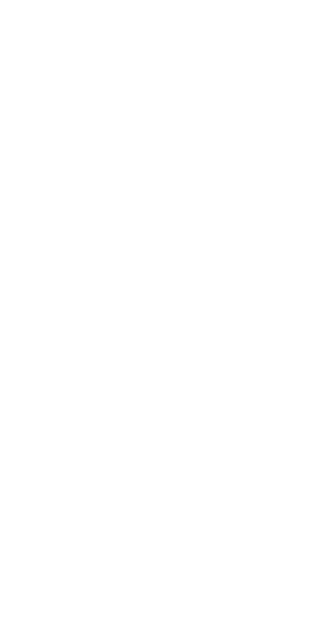 scroll, scrollTop: 0, scrollLeft: 0, axis: both 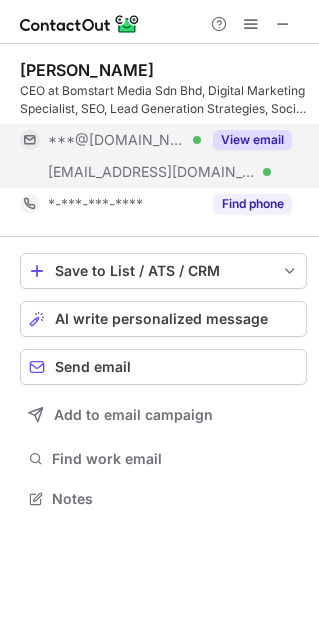 click on "View email" at bounding box center (252, 140) 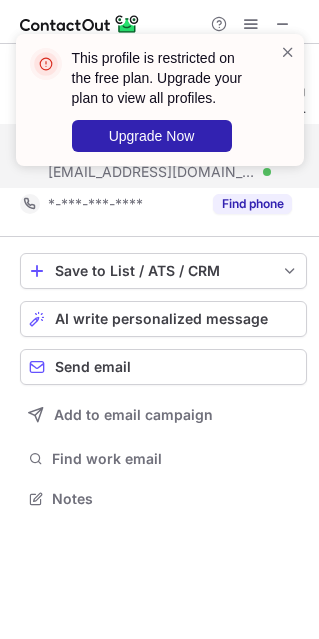 click on "This profile is restricted on the free plan. Upgrade your plan to view all profiles. Upgrade Now" at bounding box center [160, 100] 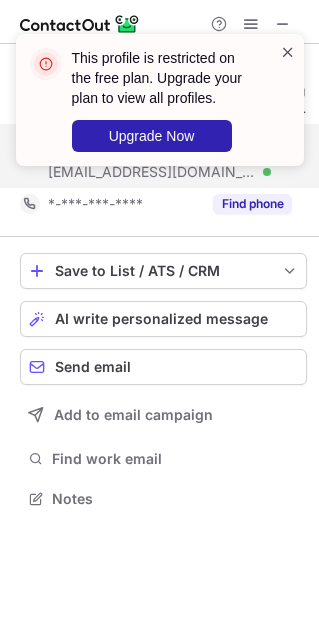 click at bounding box center [288, 52] 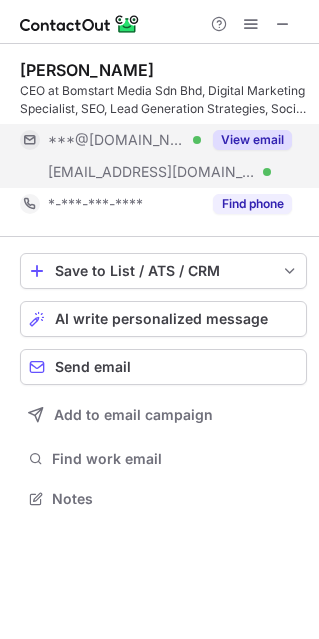 click at bounding box center (159, 22) 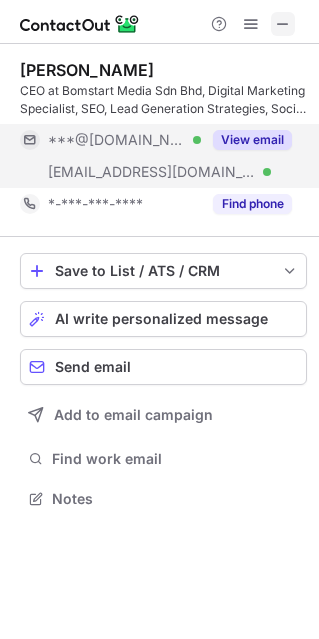 click at bounding box center [283, 24] 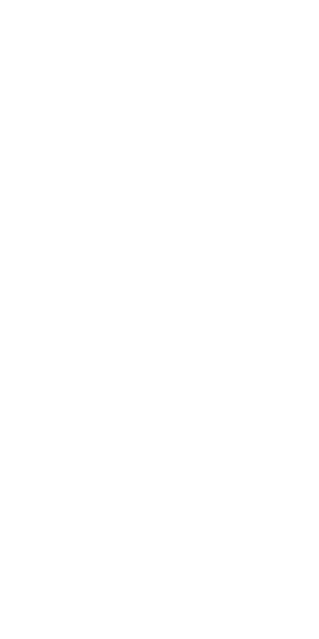 scroll, scrollTop: 0, scrollLeft: 0, axis: both 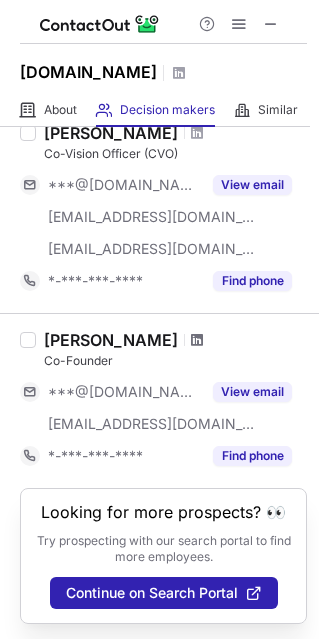 click at bounding box center (197, 340) 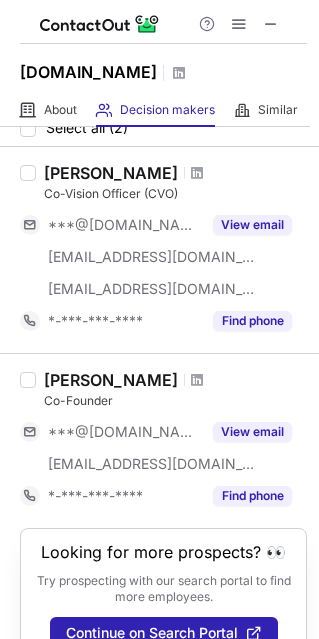 scroll, scrollTop: 66, scrollLeft: 0, axis: vertical 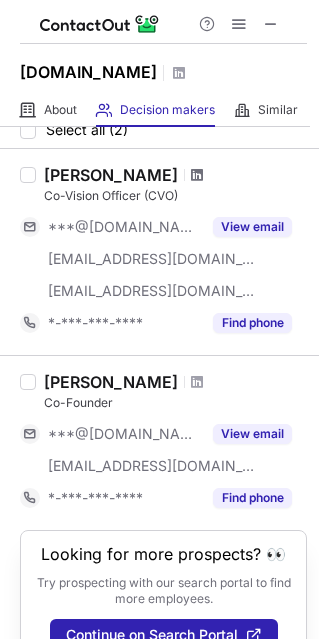 click at bounding box center [197, 175] 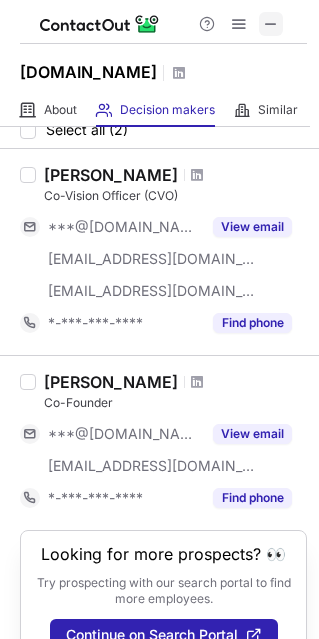 click at bounding box center [271, 24] 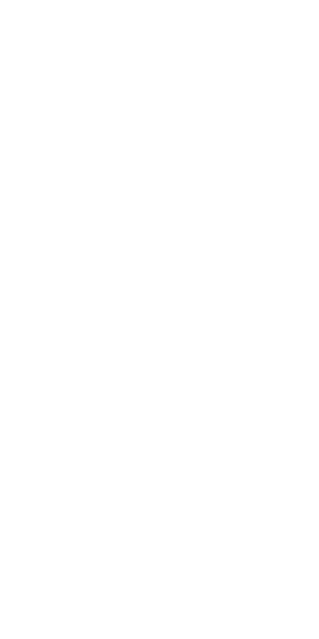 scroll, scrollTop: 0, scrollLeft: 0, axis: both 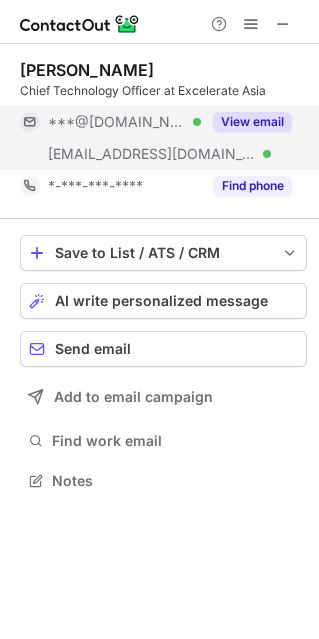 click on "View email" at bounding box center (252, 122) 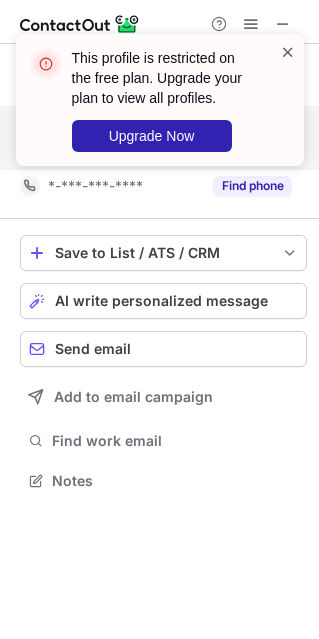 click at bounding box center (288, 52) 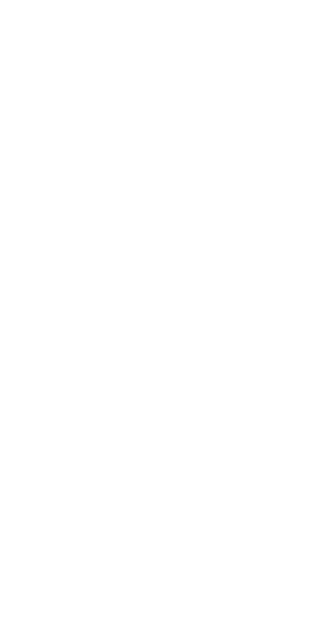 scroll, scrollTop: 0, scrollLeft: 0, axis: both 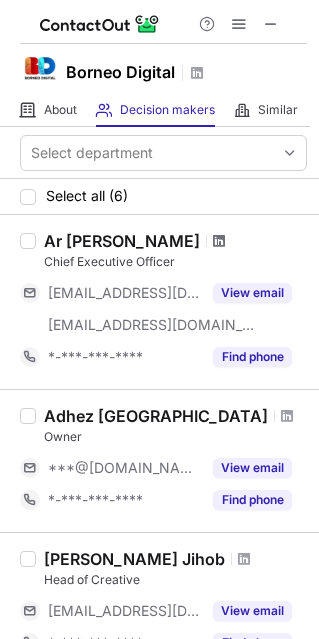 click at bounding box center (219, 241) 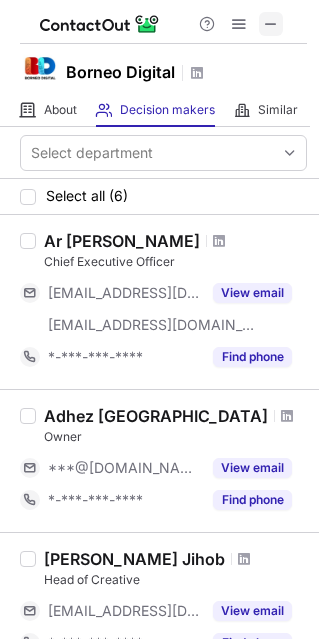 click at bounding box center (271, 24) 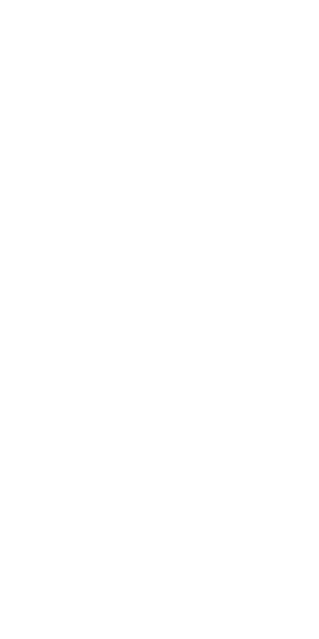 scroll, scrollTop: 0, scrollLeft: 0, axis: both 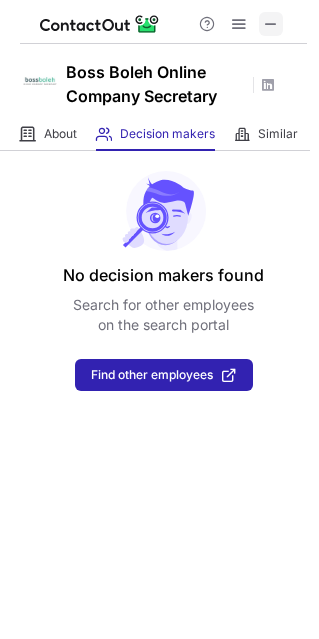 click at bounding box center [271, 24] 